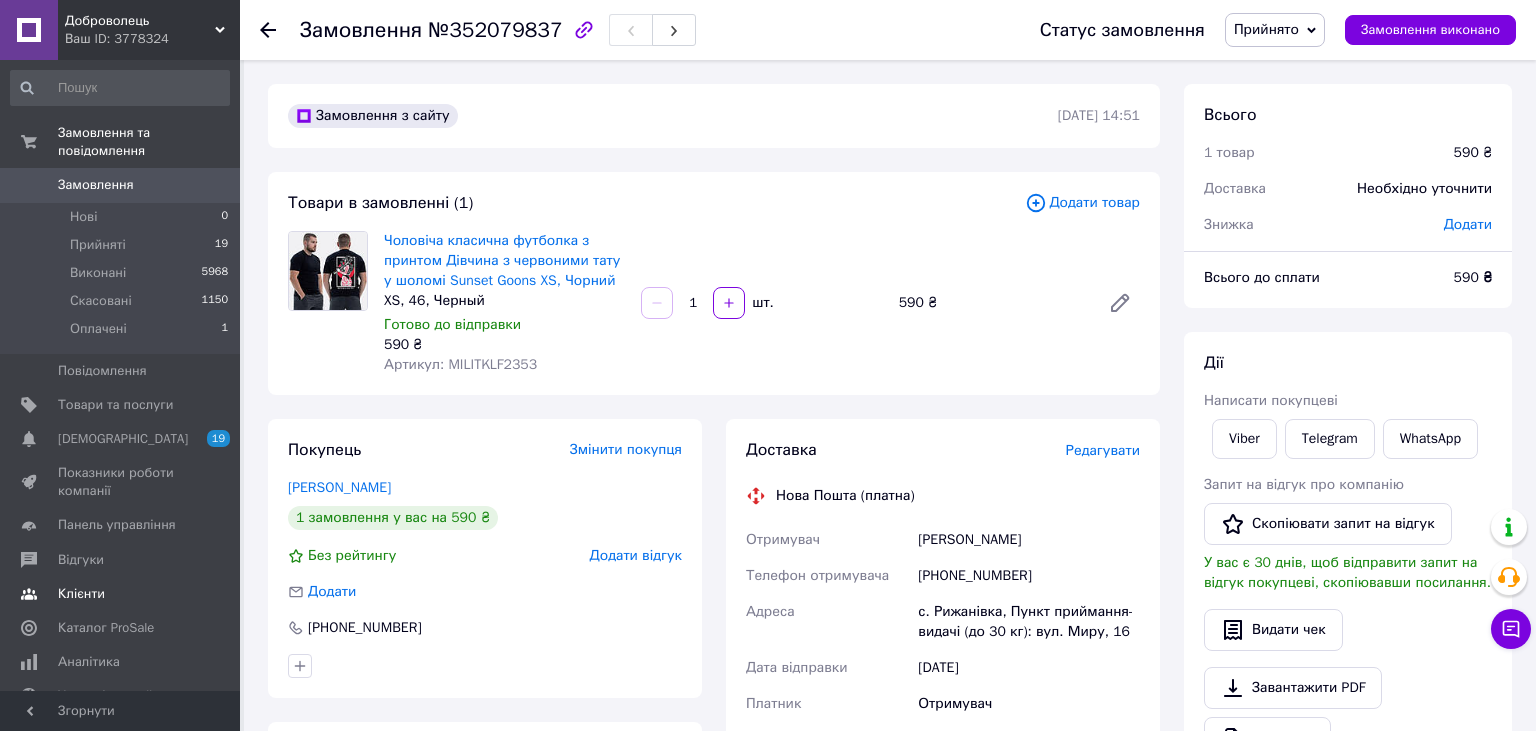 drag, startPoint x: 0, startPoint y: 0, endPoint x: 150, endPoint y: 366, distance: 395.5452 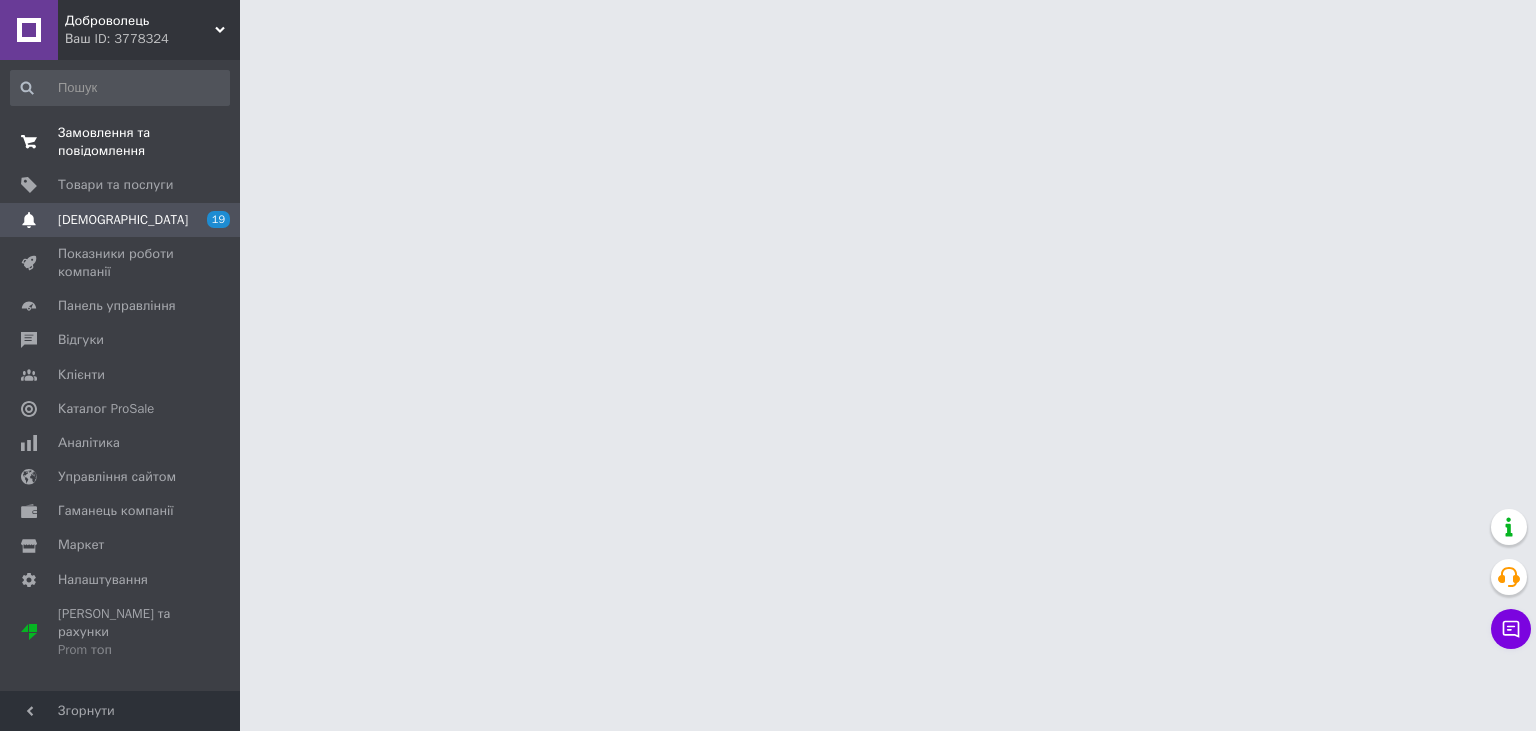 click on "Замовлення та повідомлення" at bounding box center (121, 142) 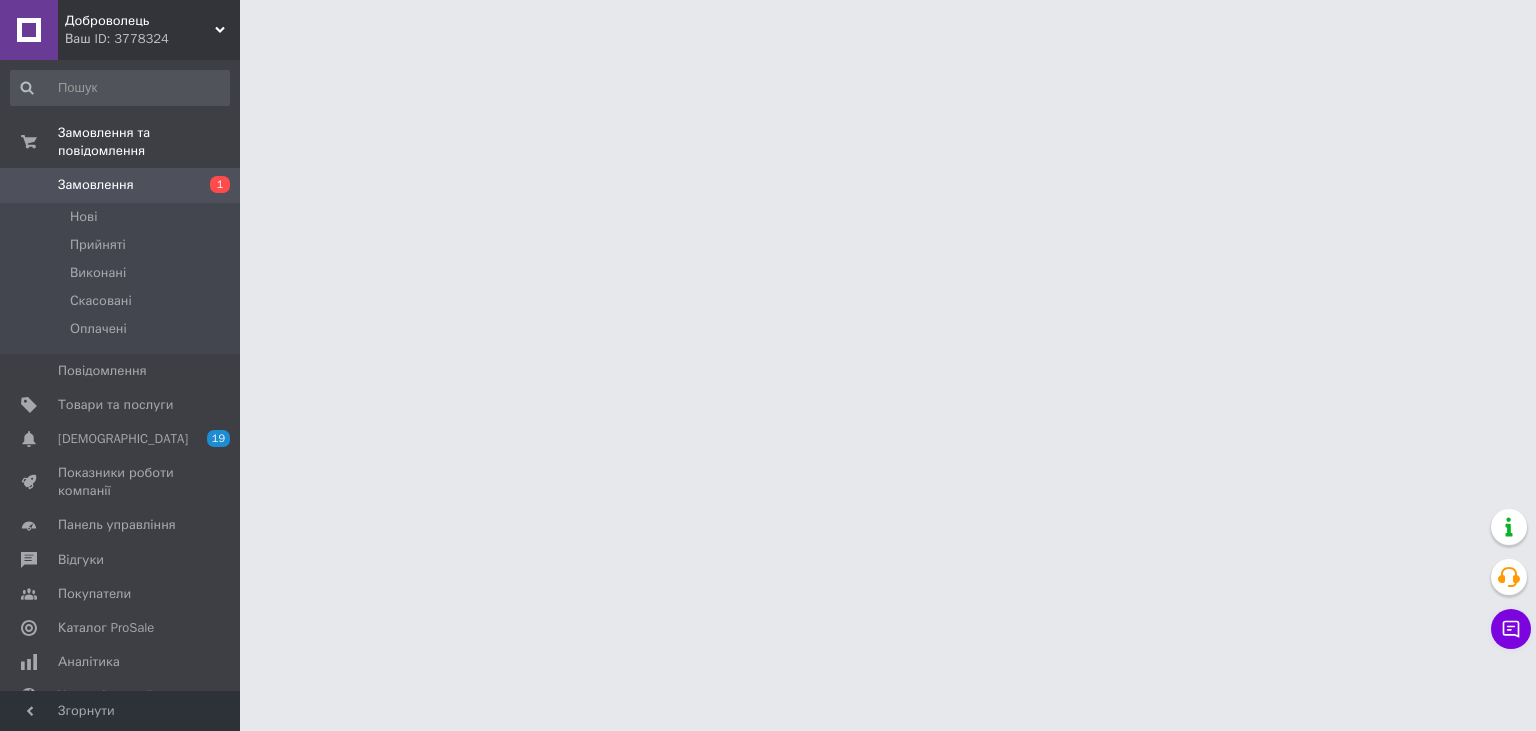 scroll, scrollTop: 0, scrollLeft: 0, axis: both 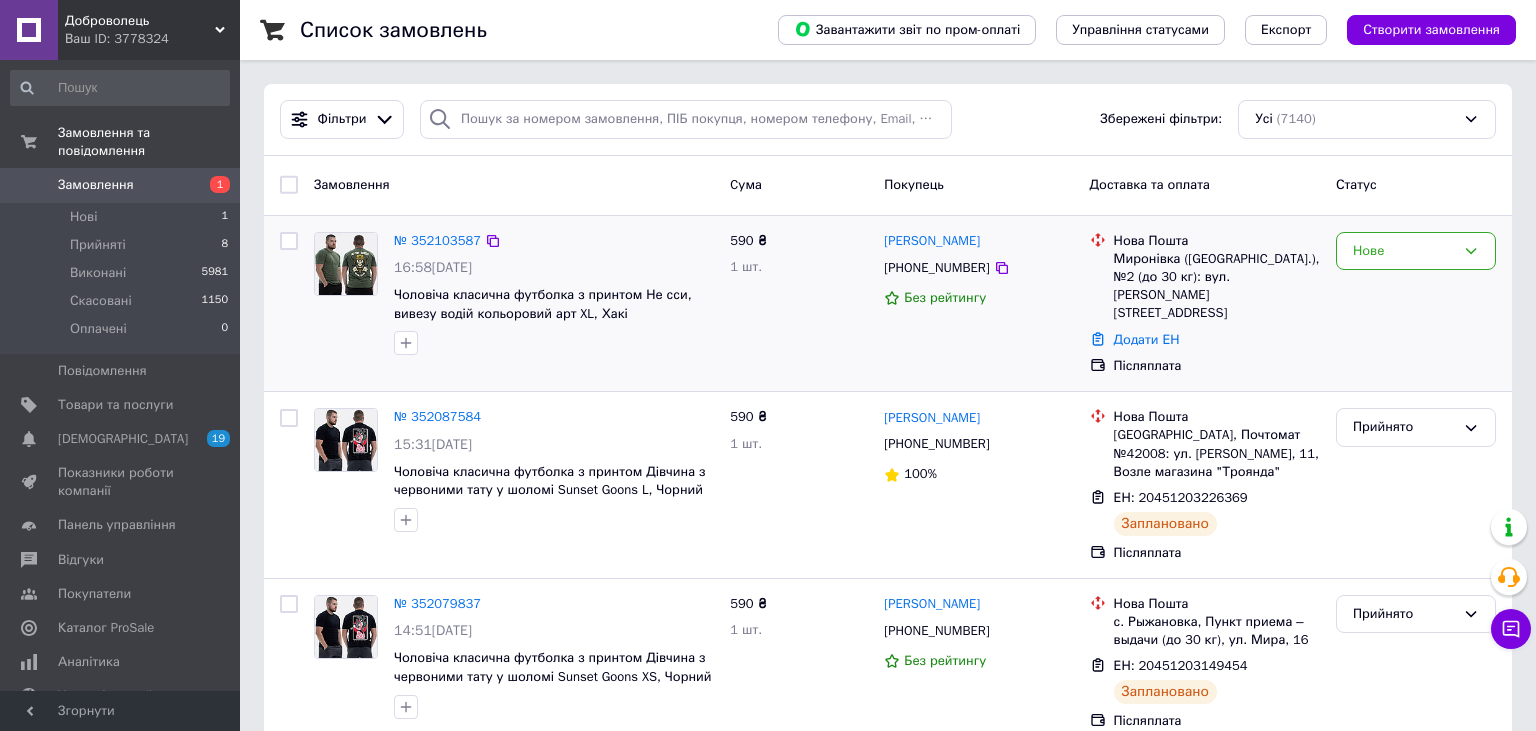 click on "590 ₴ 1 шт." at bounding box center [799, 304] 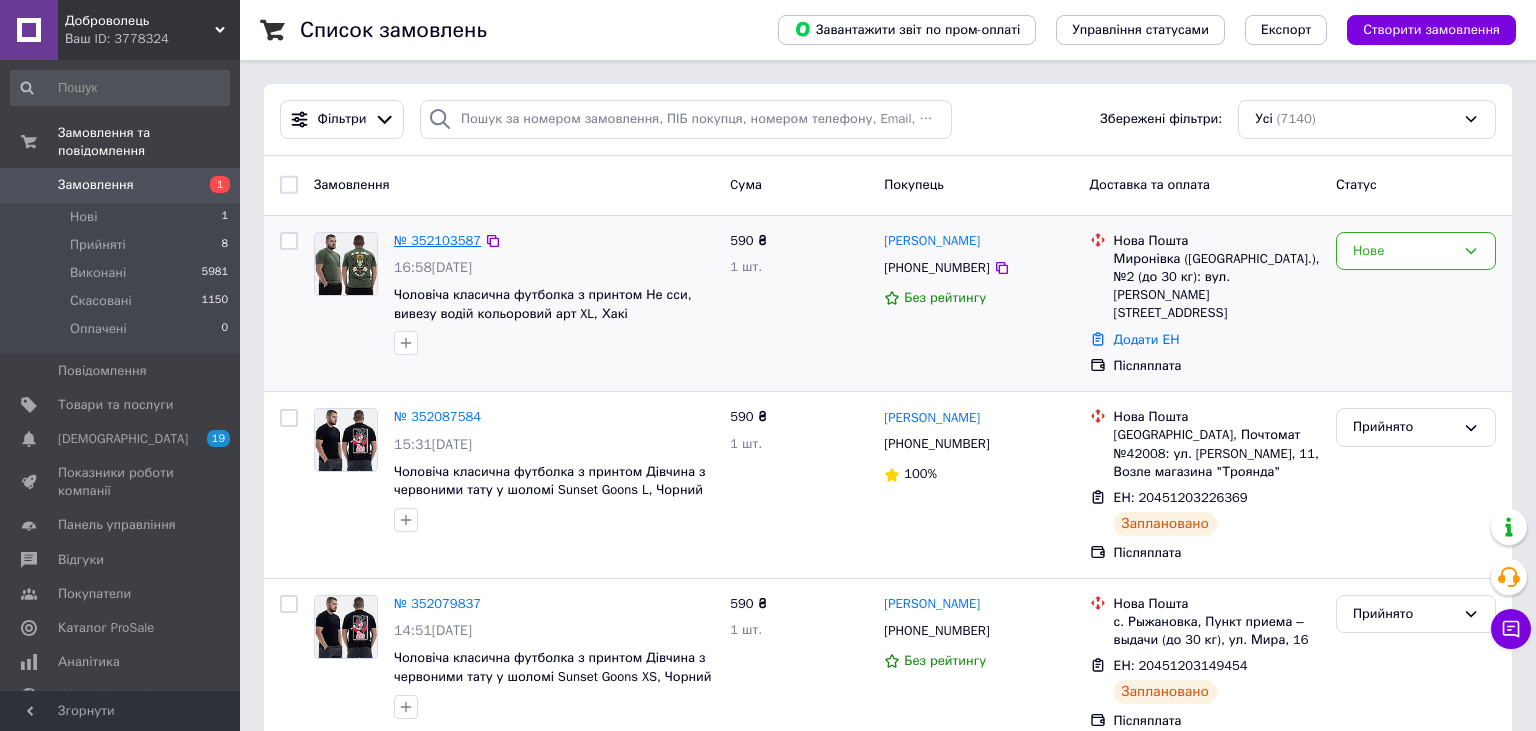click on "№ 352103587" at bounding box center [437, 240] 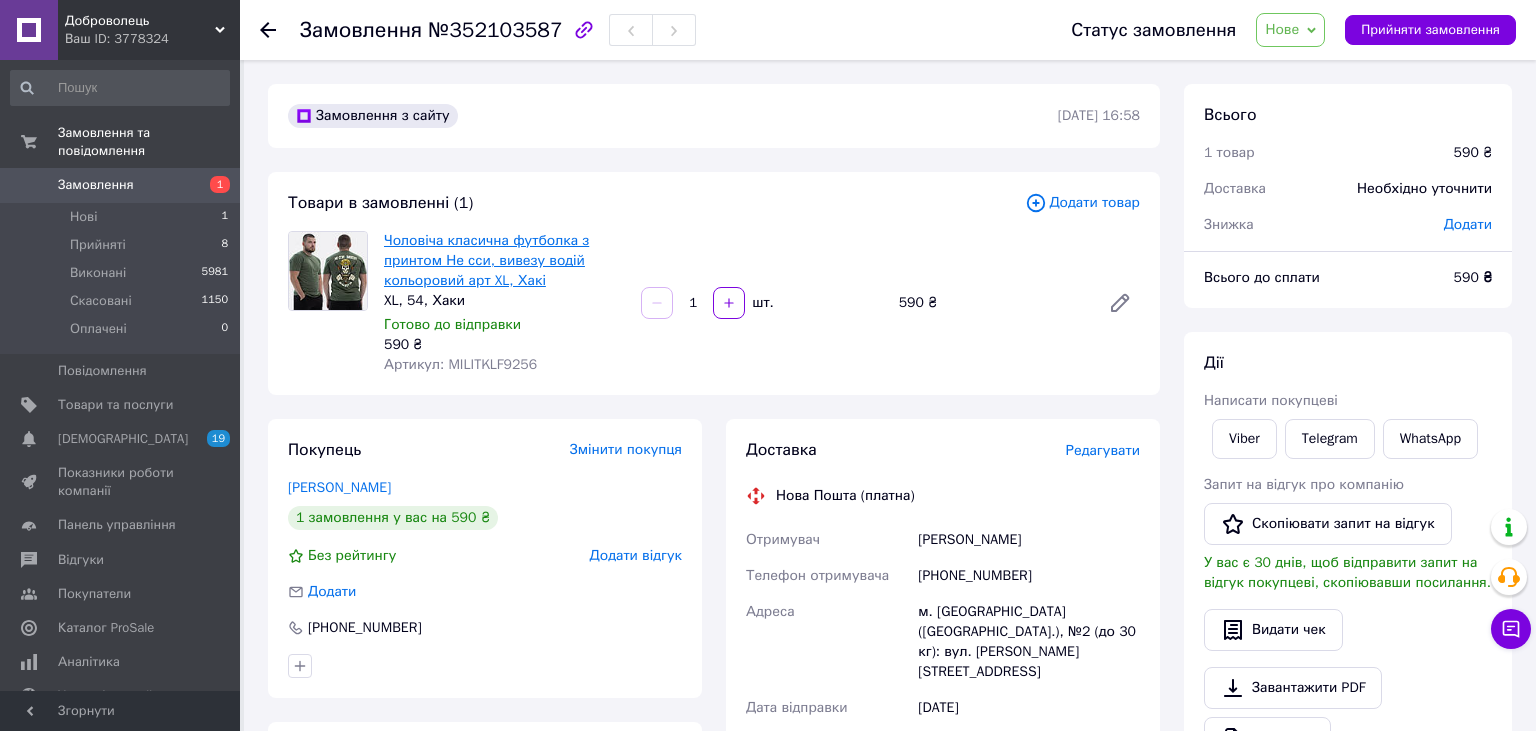 click on "Чоловіча класична футболка з принтом Не сси, вивезу водій кольоровий арт XL, Хакі" at bounding box center [486, 260] 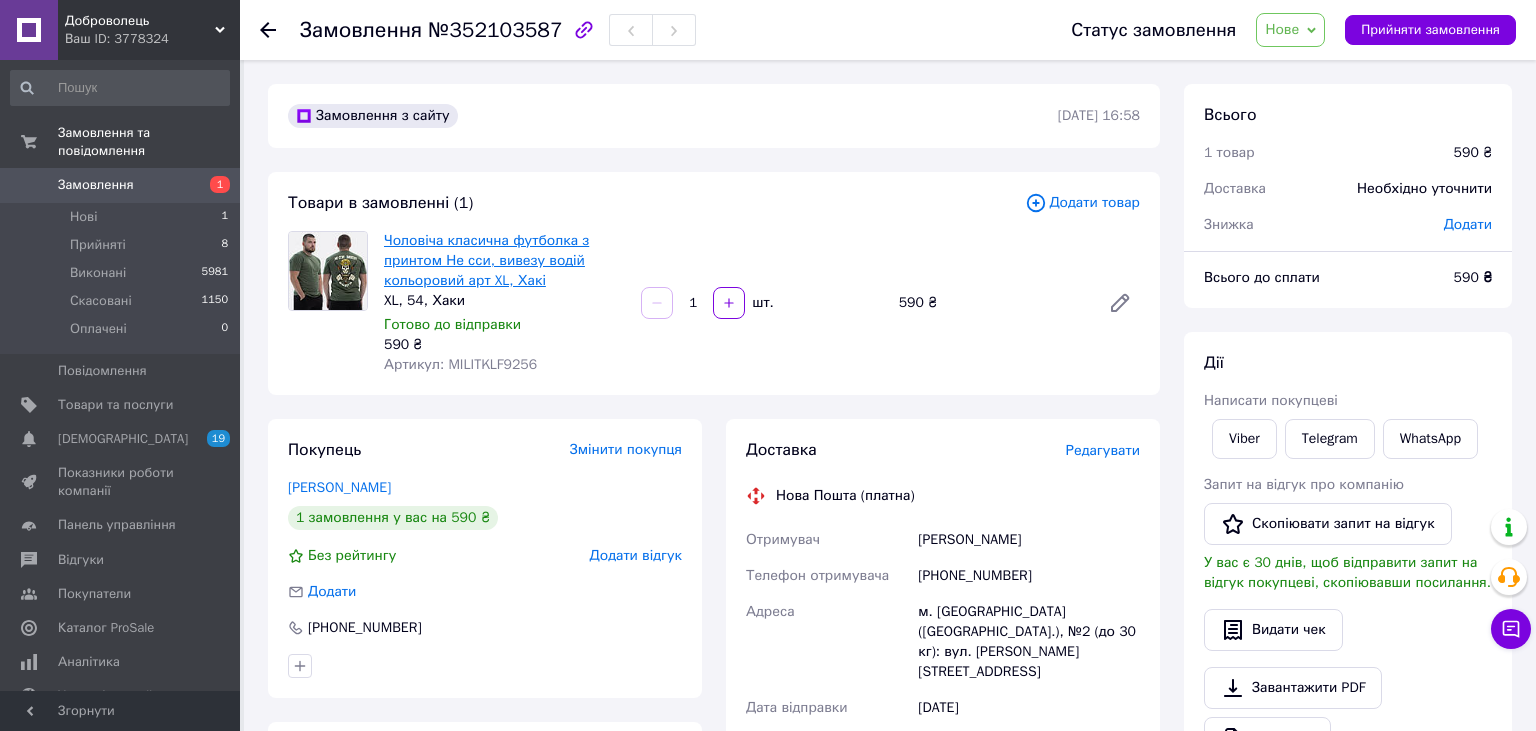 click on "Чоловіча класична футболка з принтом Не сси, вивезу водій кольоровий арт XL, Хакі" at bounding box center (486, 260) 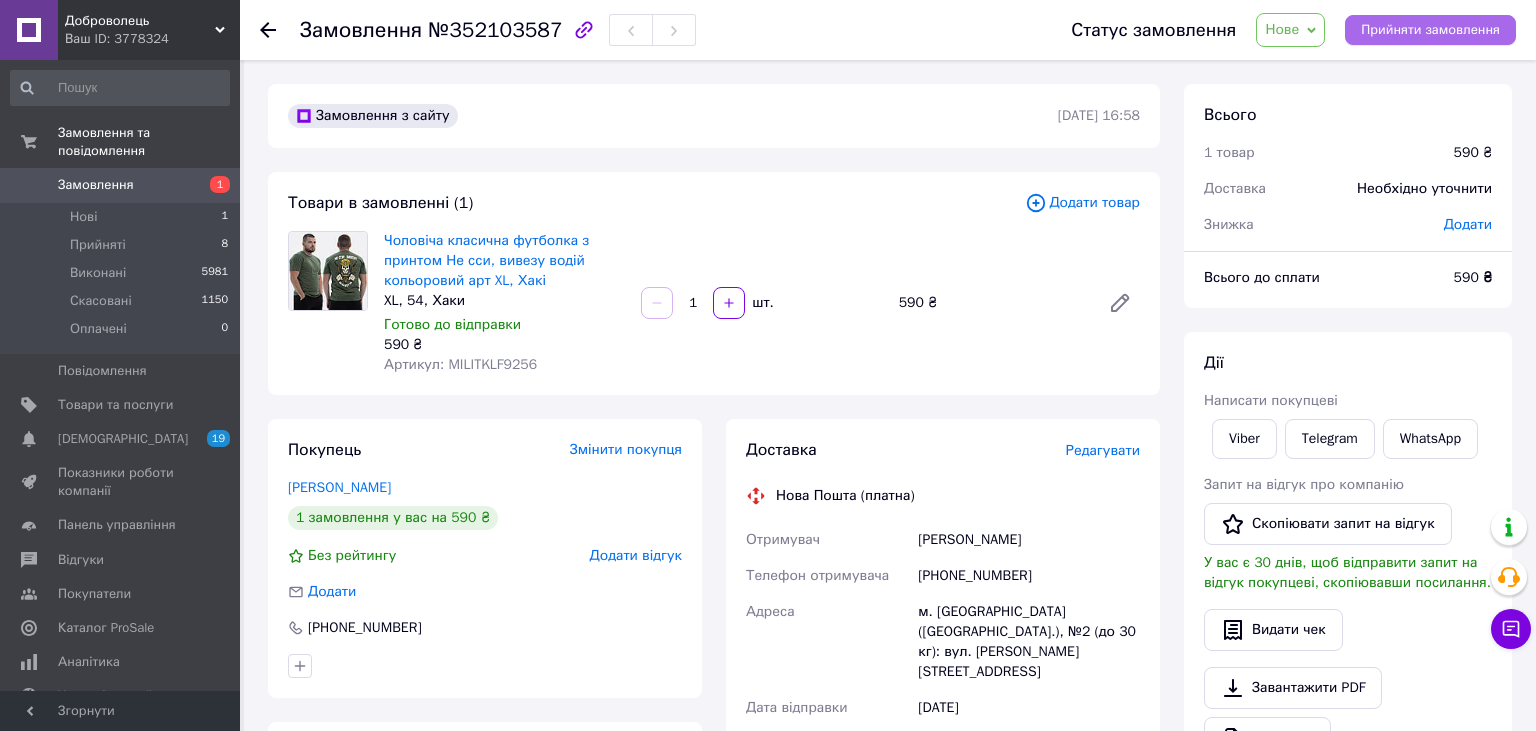 click on "Прийняти замовлення" at bounding box center (1430, 30) 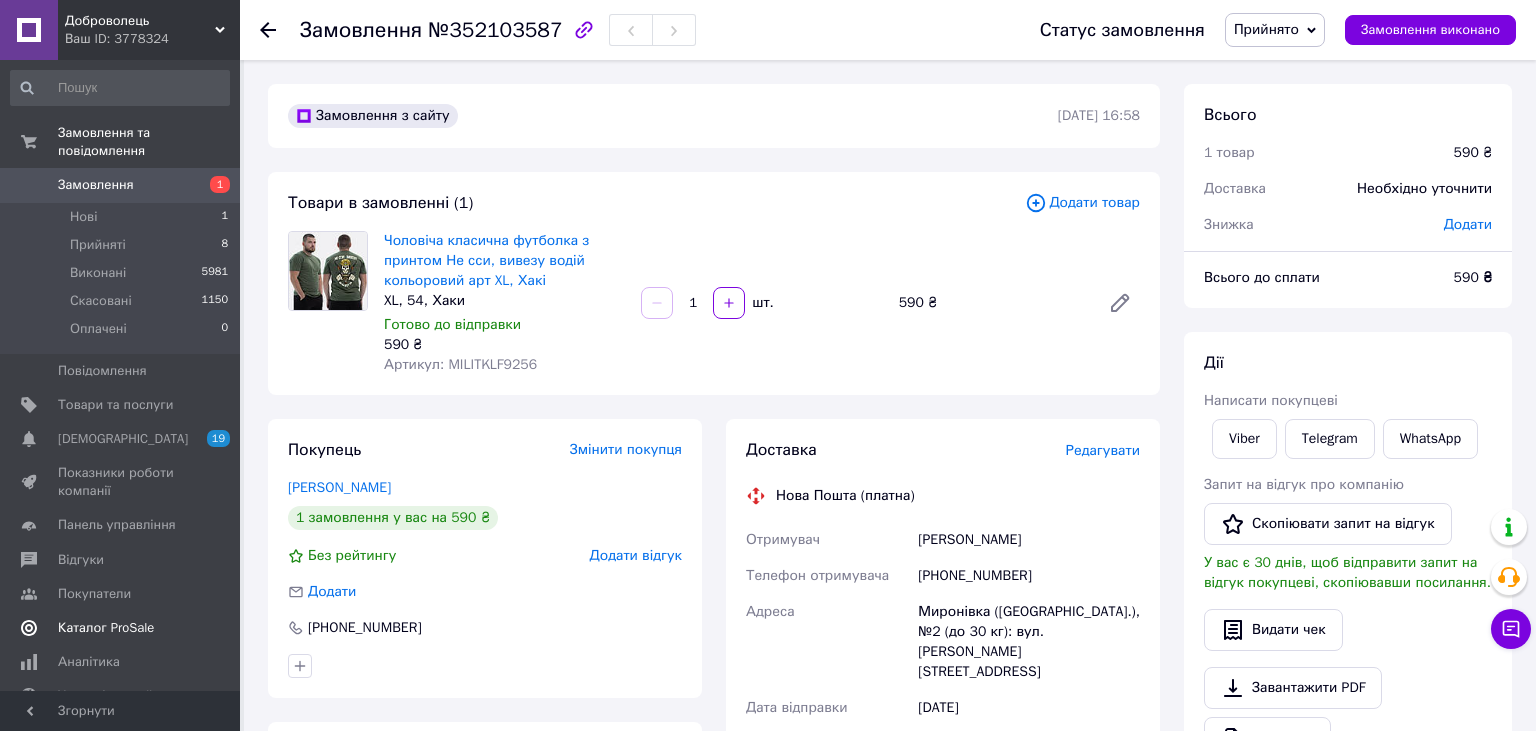 click on "[DEMOGRAPHIC_DATA]" at bounding box center [123, 439] 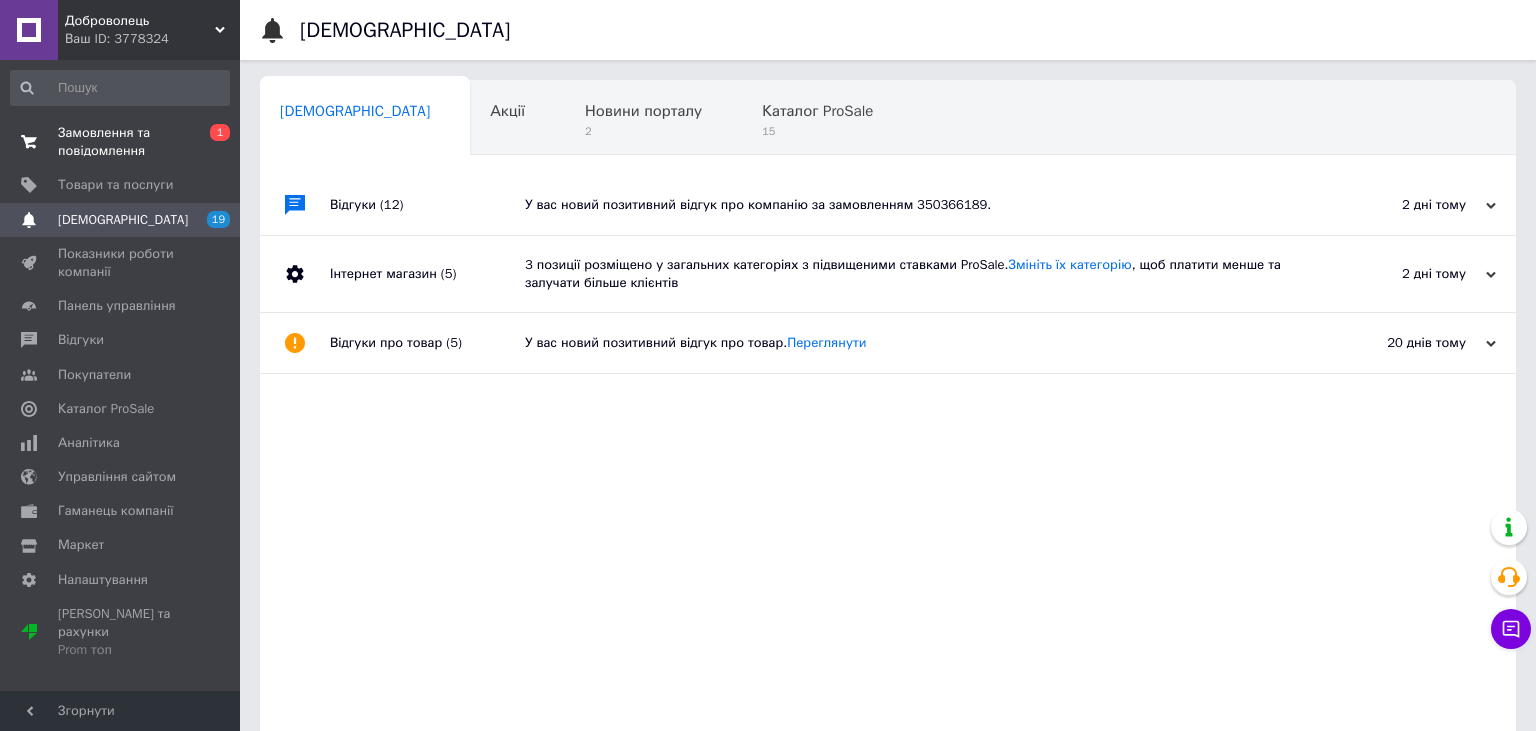 click on "Замовлення та повідомлення" at bounding box center [121, 142] 